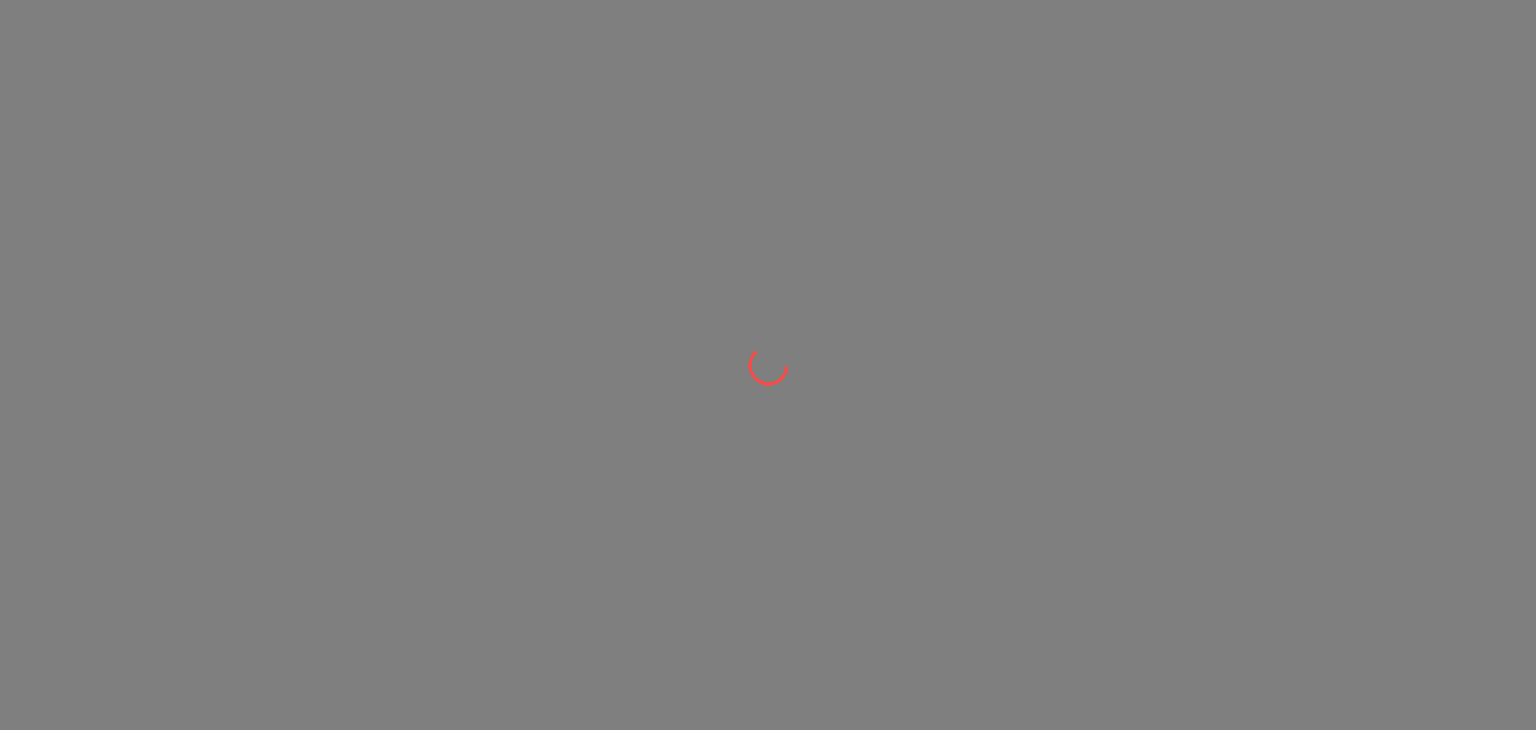 scroll, scrollTop: 0, scrollLeft: 0, axis: both 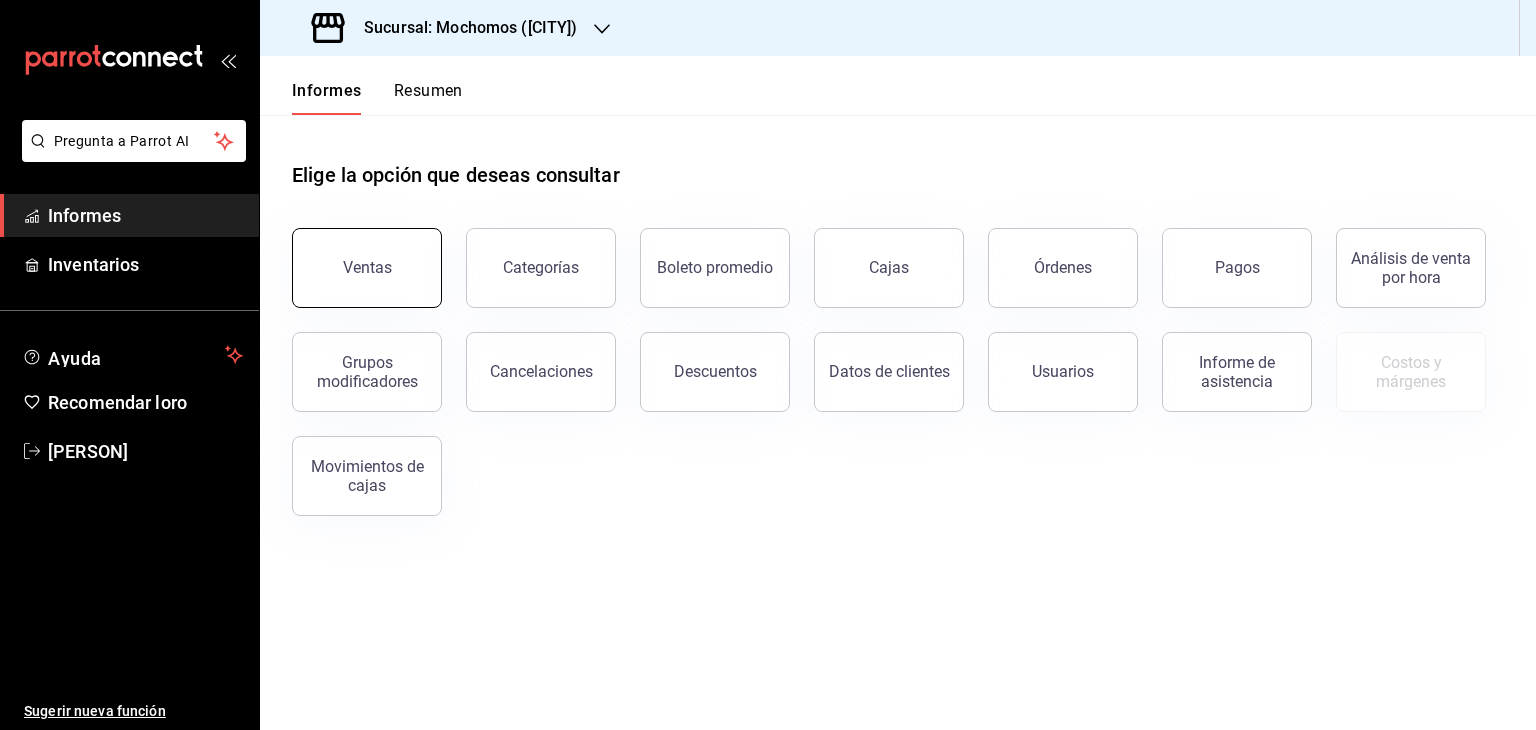 click on "Ventas" at bounding box center (367, 268) 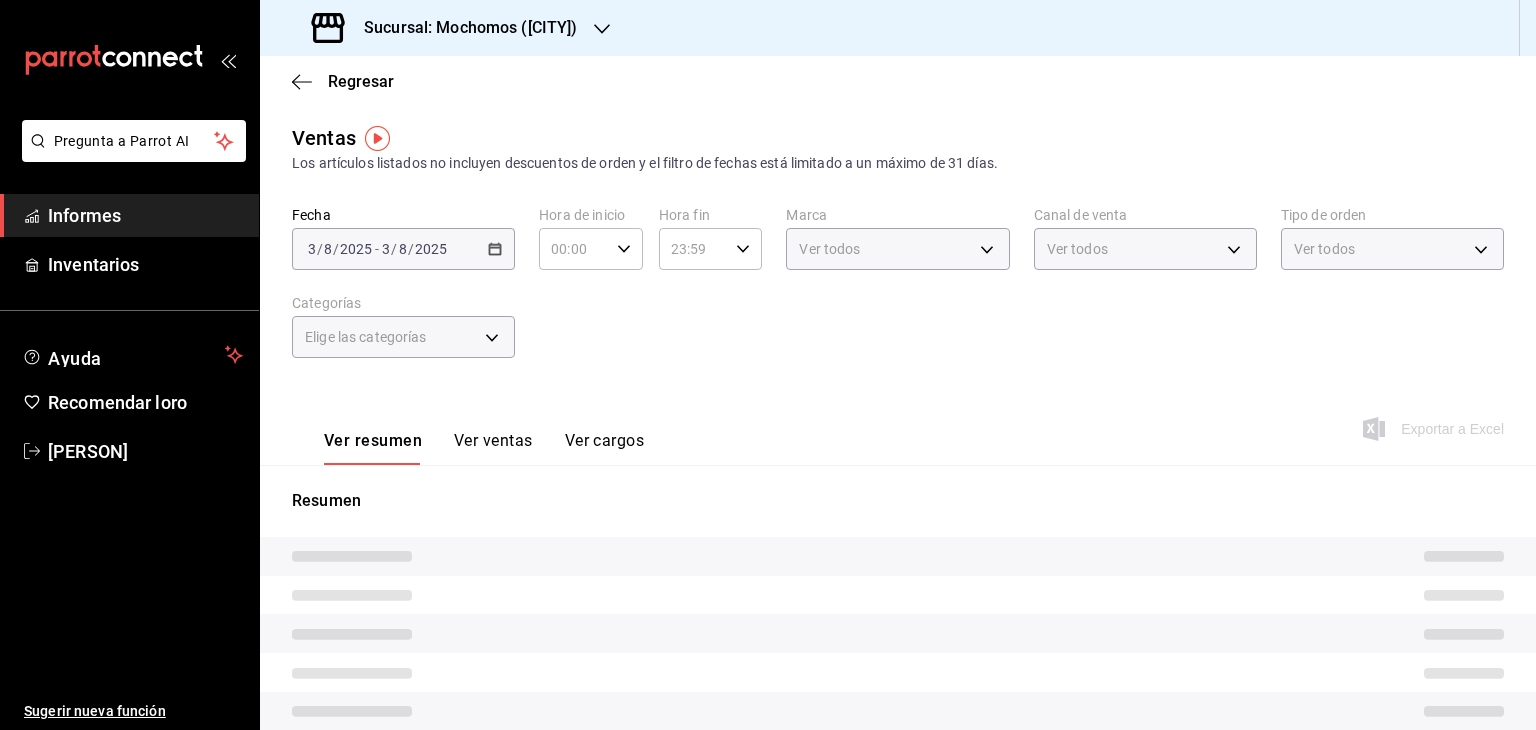 type on "05:00" 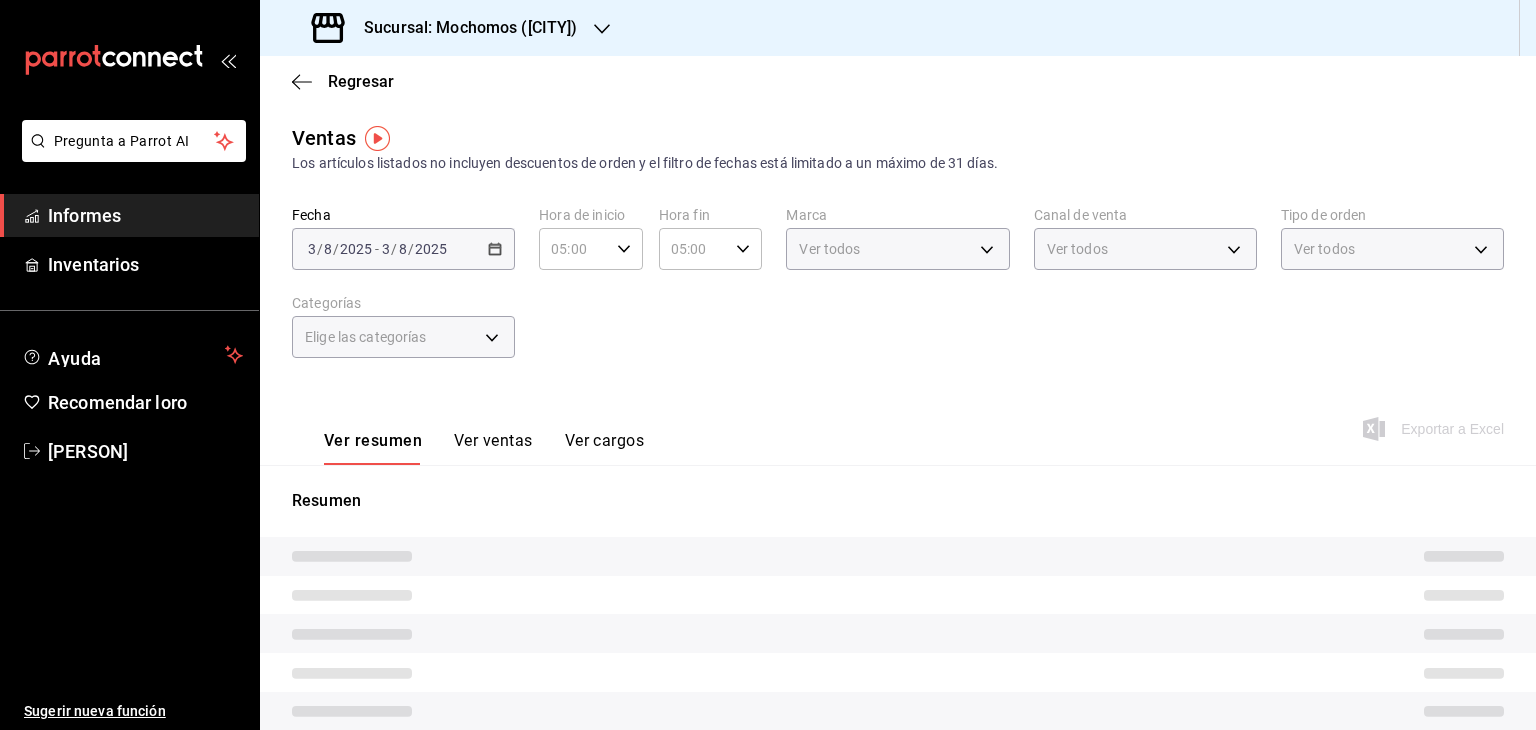 type on "PARROT,UBER_EATS,RAPPI,DIDI_FOOD,ONLINE" 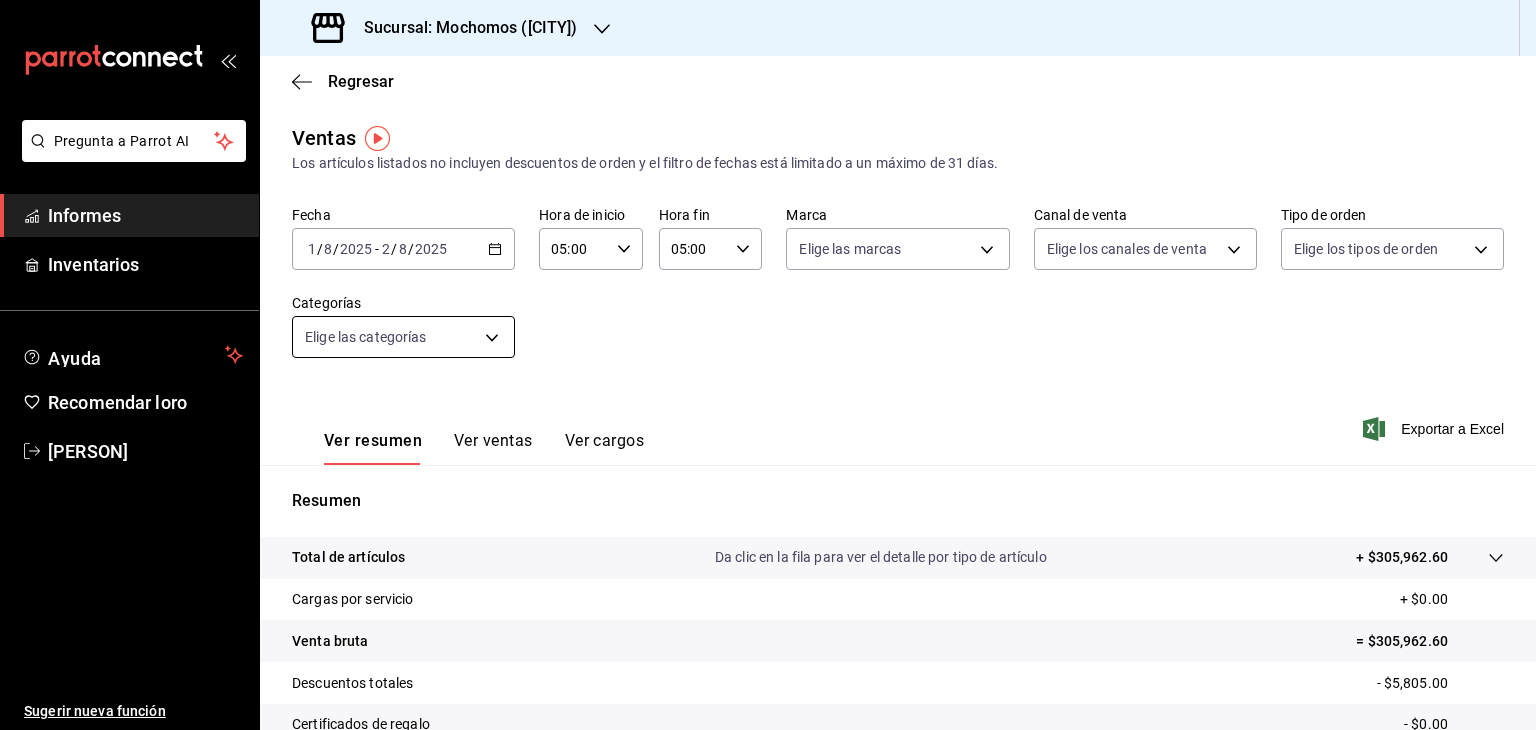 click on "Pregunta a Parrot AI Informes Inventarios Ayuda Recomendar loro [PERSON] Sugerir nueva función Sucursal: Mochomos ([CITY]) Regresar Ventas Los artículos listados no incluyen descuentos de orden y el filtro de fechas está limitado a un máximo de 31 días. Fecha 2025-08-01 1 / 8 / 2025 - 2025-08-02 2 / 8 / 2025 Hora de inicio 05:00 Hora de inicio Hora fin 05:00 Hora fin Marca Elige las marcas Canal de venta Elige los canales de venta PARROT,UBER_EATS,RAPPI,DIDI_FOOD,ONLINE Tipo de orden Elige los tipos de orden Categorías Elige las categorías Ver resumen Ver ventas Ver cargos Exportar a Excel Resumen Total de artículos Da clic en la fila para ver el detalle por tipo de artículo + $305,962.60 Cargas por servicio + $0.00 Venta bruta = $305,962.60 Descuentos totales - $5,805.00 Certificados de regalo - $0.00 Venta total = $300,157.60 Impuestos - $41,401.05 Venta neta = $258,756.55 Texto original Valora esta traducción Tu opinión servirá para ayudar a mejorar el Traductor de Google" at bounding box center (768, 365) 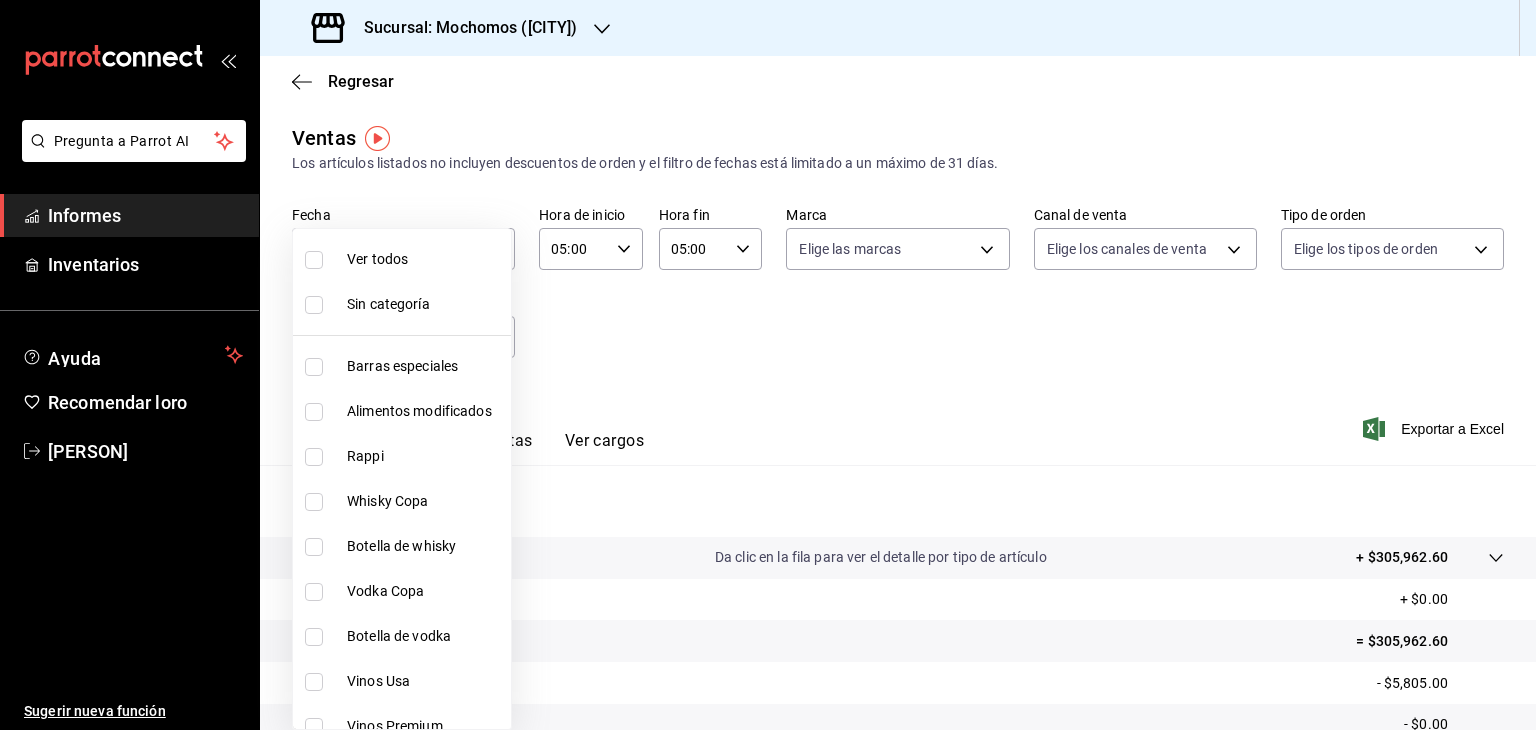 click on "Ver todos" at bounding box center [377, 259] 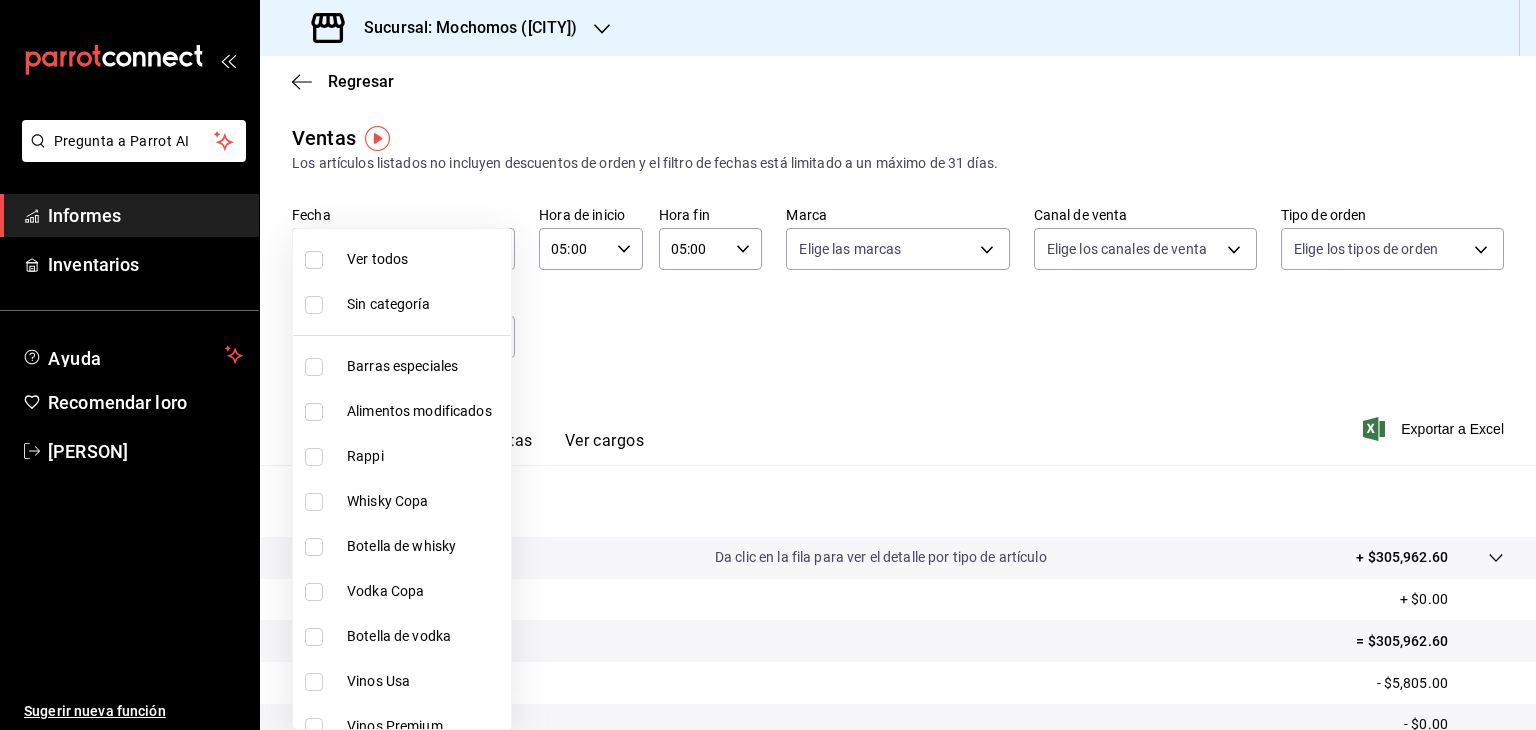 checkbox on "true" 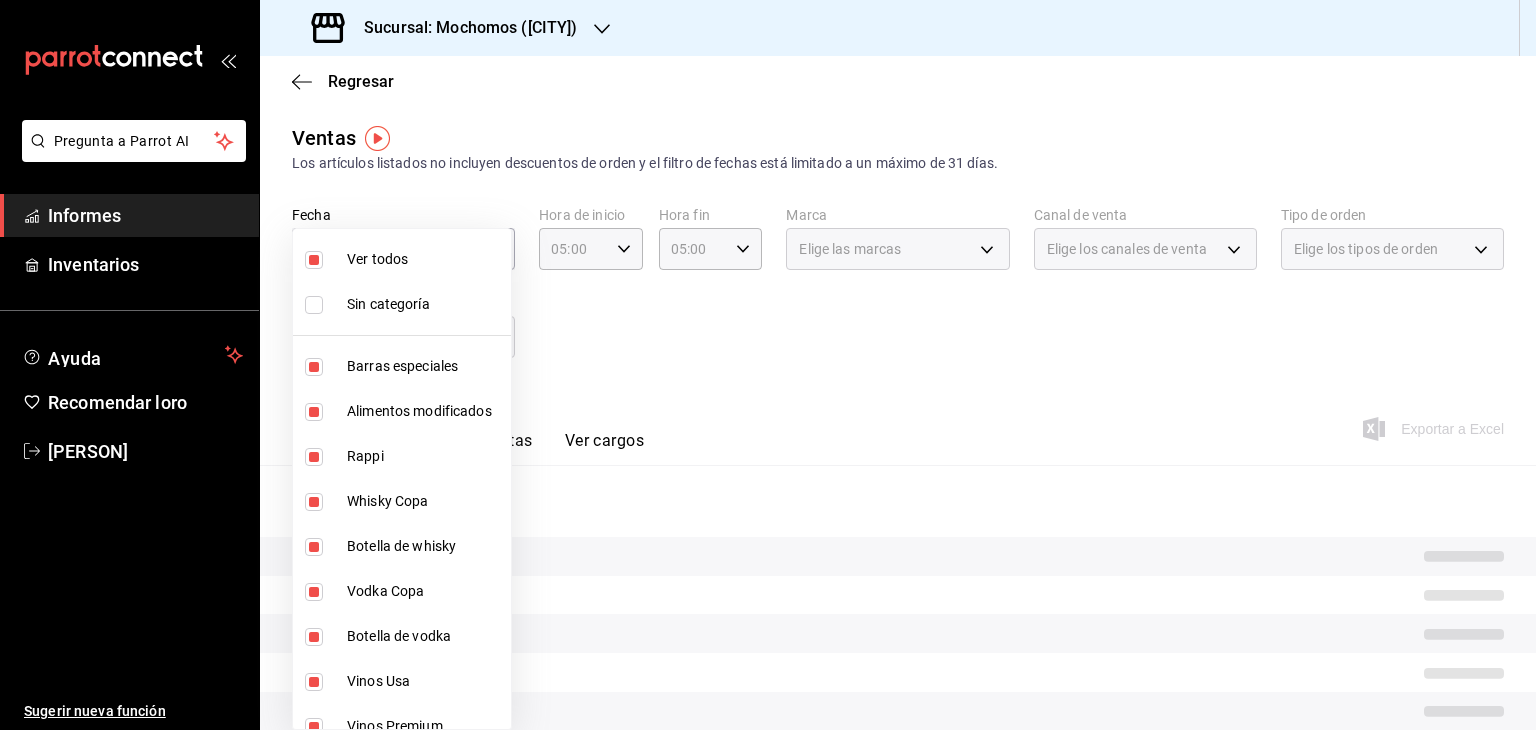 click at bounding box center [768, 365] 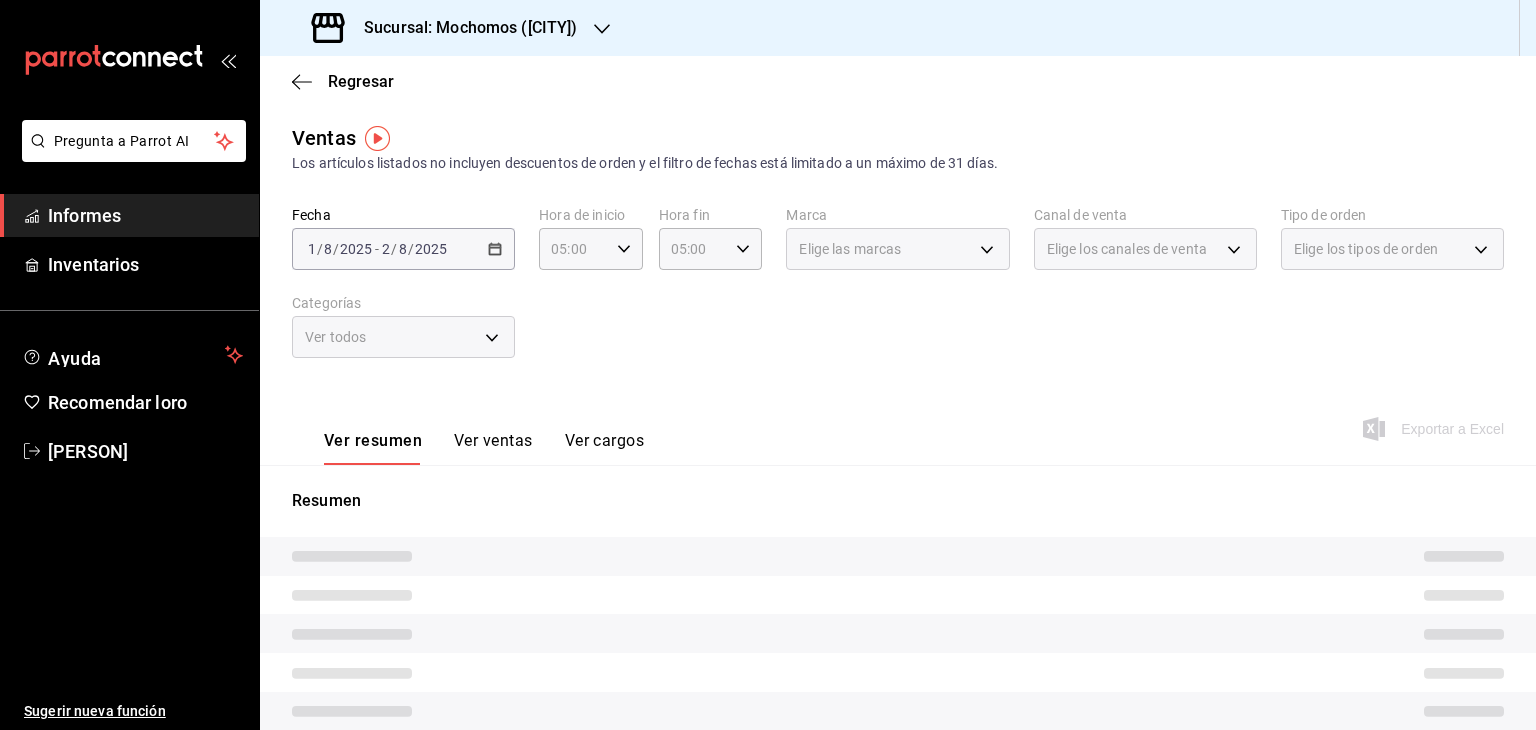 click on "Fecha 2025-08-01 1 / 8 / 2025 - 2025-08-02 2 / 8 / 2025 Hora de inicio 05:00 Hora de inicio Hora fin 05:00 Hora fin Marca Elige las marcas Canal de venta Elige los canales de venta PARROT,UBER_EATS,RAPPI,DIDI_FOOD,ONLINE Tipo de orden Elige los tipos de orden Categorías Ver todos" at bounding box center [898, 294] 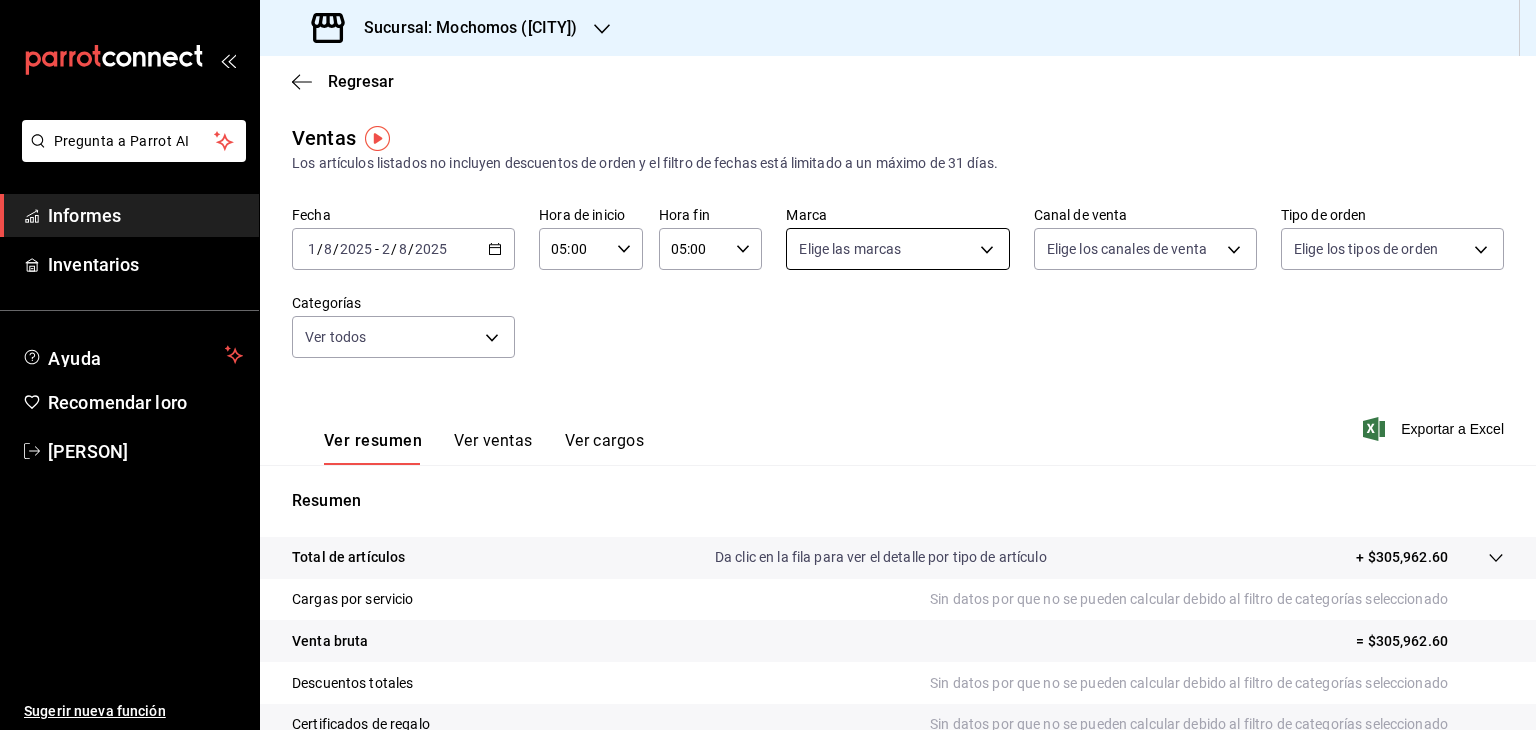 click on "Pregunta a Parrot AI Informes Inventarios Ayuda Recomendar loro [PERSON] Sugerir nueva función Sucursal: Mochomos ([CITY]) Regresar Ventas Los artículos listados no incluyen descuentos de orden y el filtro de fechas está limitado a un máximo de 31 días. Fecha 2025-08-01 1 / 8 / 2025 - 2025-08-02 2 / 8 / 2025 Hora de inicio 05:00 Hora de inicio Hora fin 05:00 Hora fin Marca Elige las marcas Canal de venta Elige los canales de venta PARROT,UBER_EATS,RAPPI,DIDI_FOOD,ONLINE Tipo de orden Elige los tipos de orden Categorías Ver todos Ver resumen Ver ventas Ver cargos Exportar a Excel Resumen Total de artículos Da clic en la fila para ver el detalle por tipo de artículo + $305,962.60 Cargas por servicio Sin datos por que no se pueden calcular debido al filtro de categorías seleccionado Venta bruta = $305,962.60 Descuentos totales Sin datos por que no se pueden calcular debido al filtro de categorías seleccionado Certificados de regalo Venta total = $305,962.60 Impuestos - $41,401.05" at bounding box center [768, 365] 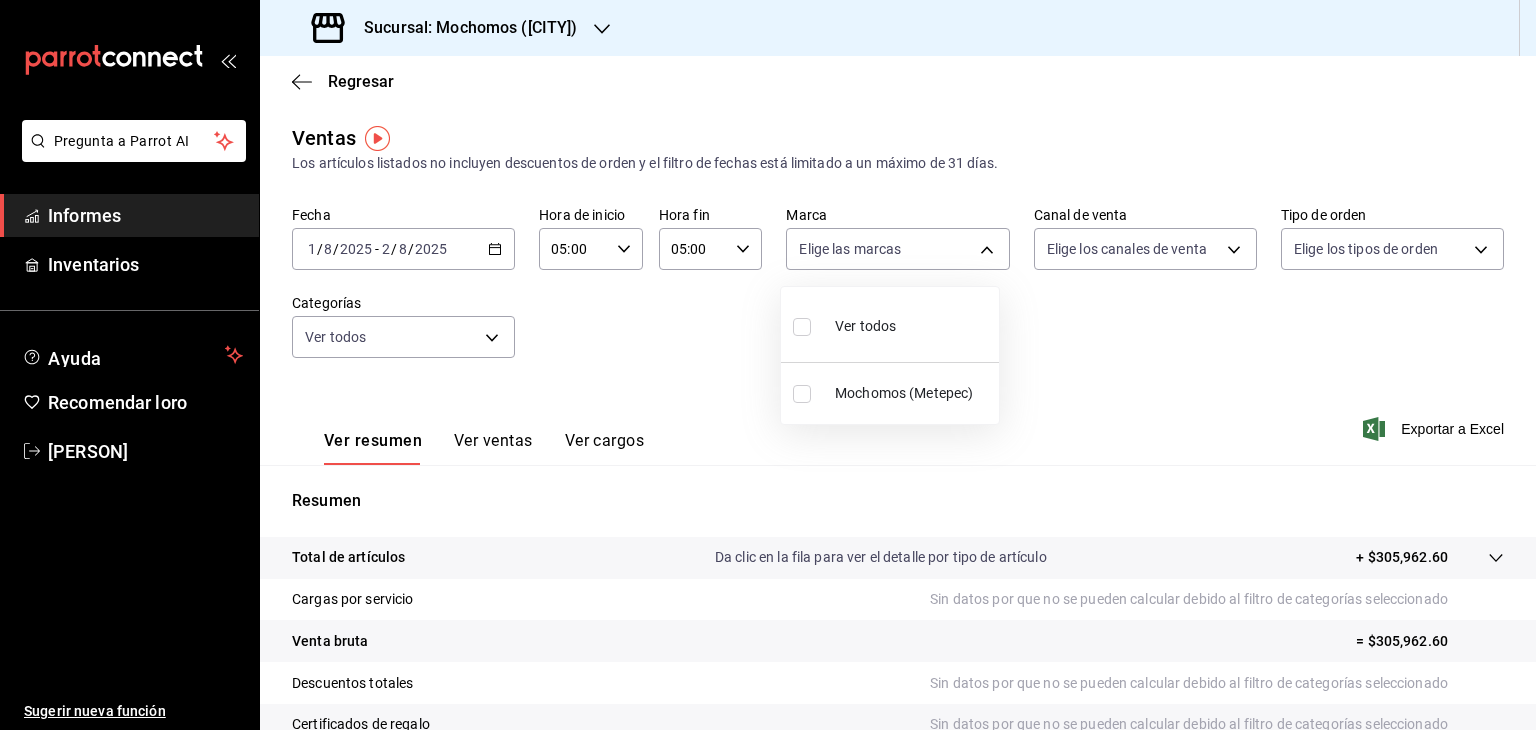 click on "Ver todos" at bounding box center (865, 326) 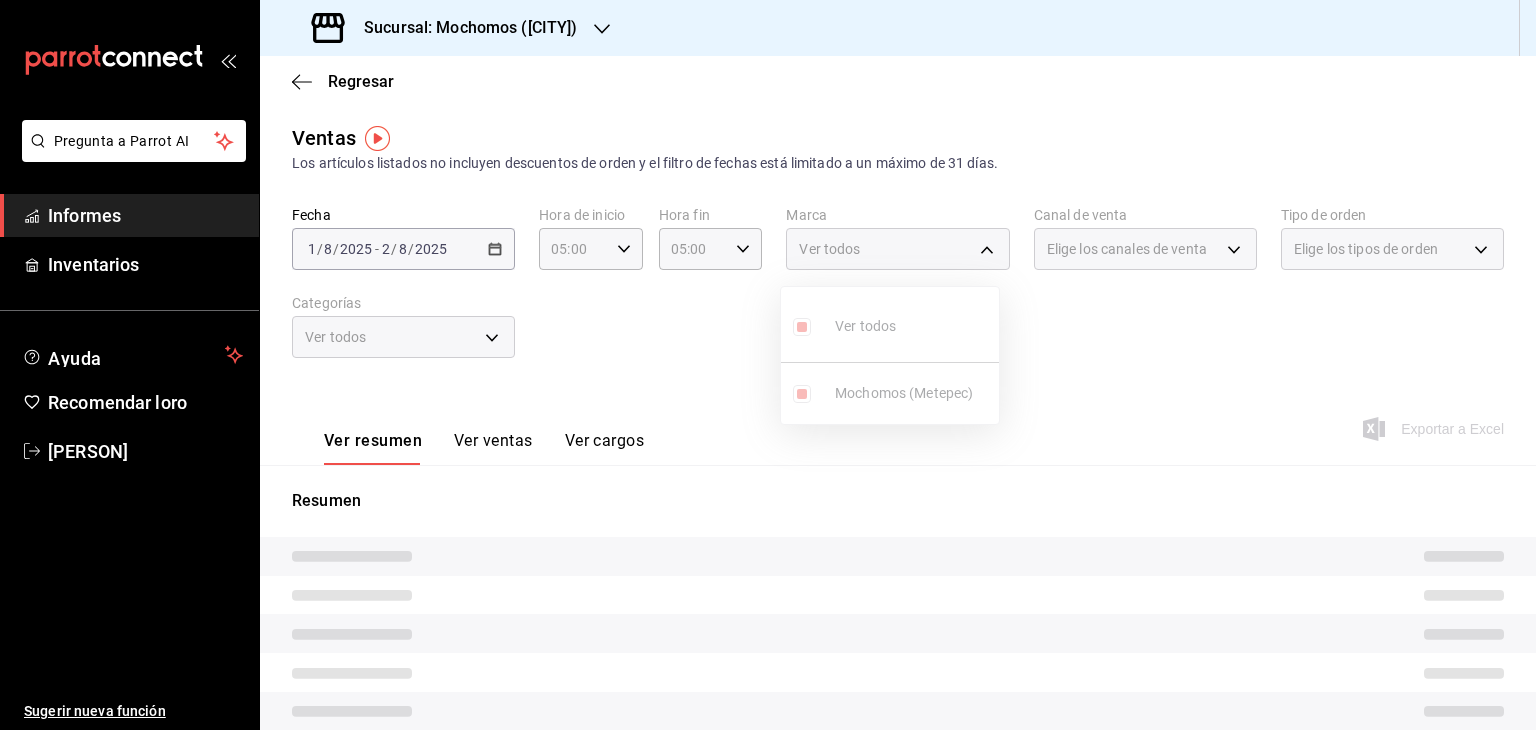 click at bounding box center (768, 365) 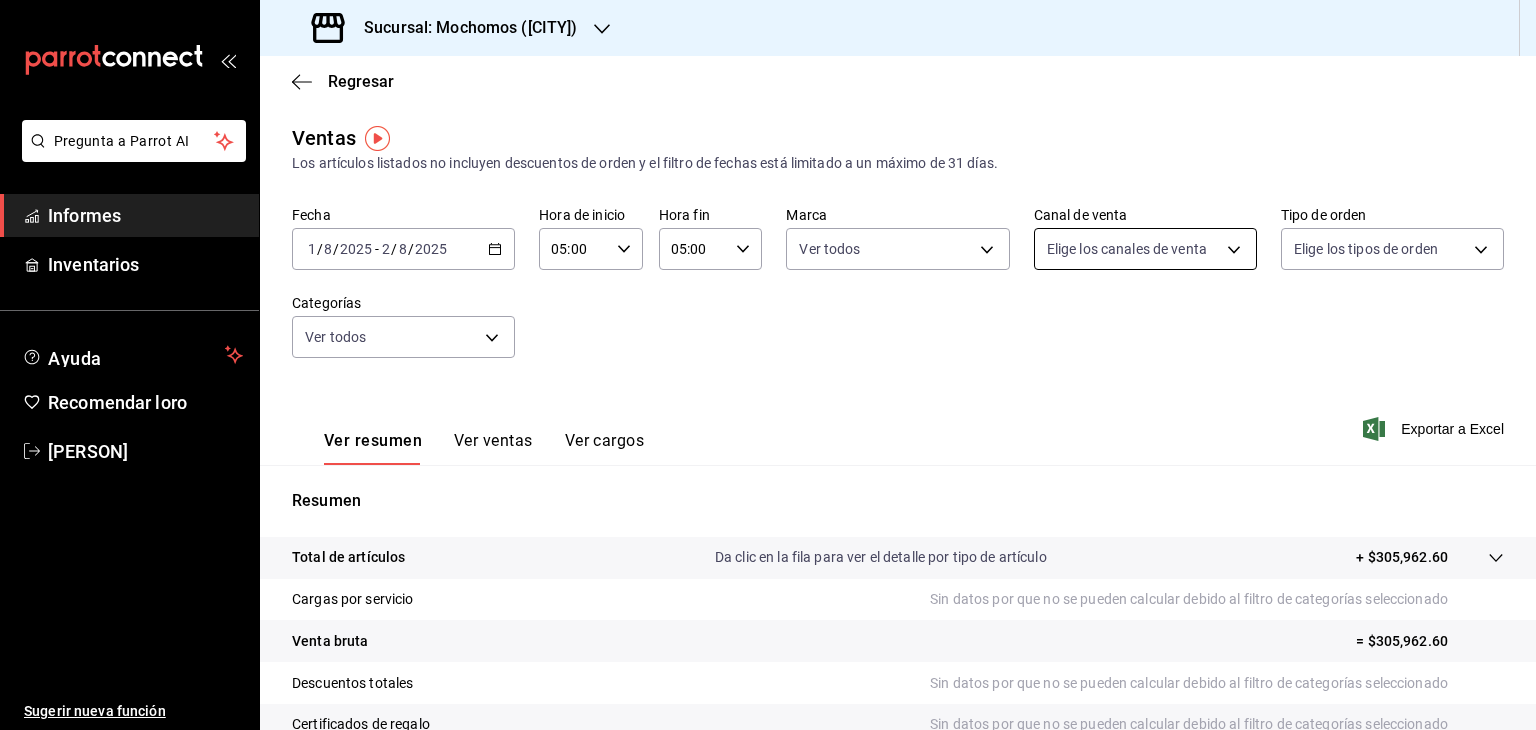 click on "Pregunta a Parrot AI Informes Inventarios Ayuda Recomendar loro [PERSON] Sugerir nueva función Sucursal: Mochomos ([CITY]) Regresar Ventas Los artículos listados no incluyen descuentos de orden y el filtro de fechas está limitado a un máximo de 31 días. Fecha 2025-08-01 1 / 8 / 2025 - 2025-08-02 2 / 8 / 2025 Hora de inicio 05:00 Hora de inicio Hora fin 05:00 Hora fin Marca Ver todos 2365f74e-aa6b-4392-bdf2-72765591bddf Canal de venta Elige los canales de venta PARROT,UBER_EATS,RAPPI,DIDI_FOOD,ONLINE Tipo de orden Elige los tipos de orden Categorías Ver todos Ver resumen Ver ventas Ver cargos Exportar a Excel Resumen Total de artículos Da clic en la fila para ver el detalle por tipo de artículo + $305,962.60 Cargas por servicio Sin datos por que no se pueden calcular debido al filtro de categorías seleccionado Venta bruta = $305,962.60 Descuentos totales Sin datos por que no se pueden calcular debido al filtro de categorías seleccionado Certificados de regalo Venta total Impuestos" at bounding box center (768, 365) 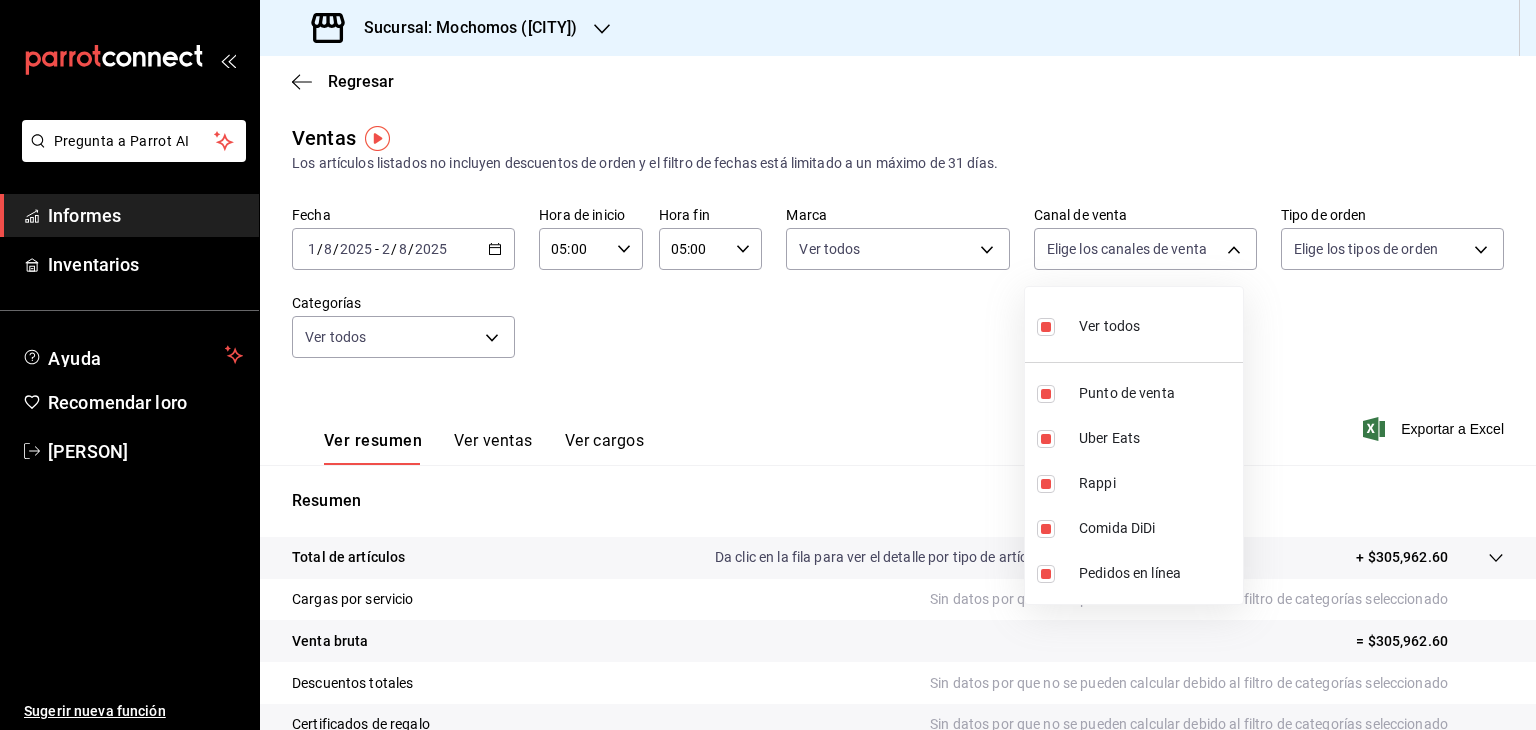 click at bounding box center (768, 365) 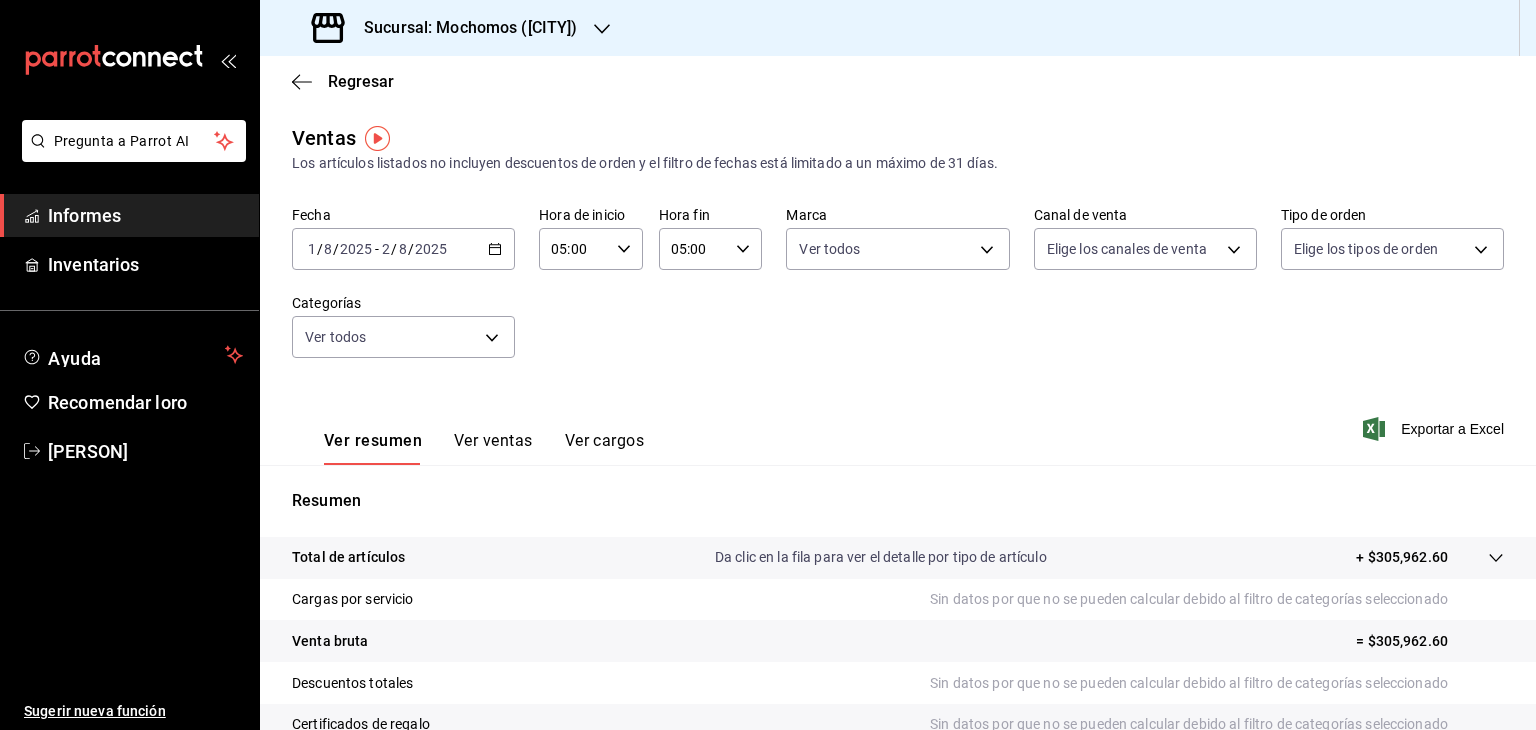 click on "Pregunta a Parrot AI Informes Inventarios Ayuda Recomendar loro [PERSON] Sugerir nueva función Sucursal: Mochomos ([CITY]) Regresar Ventas Los artículos listados no incluyen descuentos de orden y el filtro de fechas está limitado a un máximo de 31 días. Fecha 2025-08-01 1 / 8 / 2025 - 2025-08-02 2 / 8 / 2025 Hora de inicio 05:00 Hora de inicio Hora fin 05:00 Hora fin Marca Ver todos 2365f74e-aa6b-4392-bdf2-72765591bddf Canal de venta Elige los canales de venta PARROT,UBER_EATS,RAPPI,DIDI_FOOD,ONLINE Tipo de orden Elige los tipos de orden Categorías Ver todos Ver resumen Ver ventas Ver cargos Exportar a Excel Resumen Total de artículos Da clic en la fila para ver el detalle por tipo de artículo + $305,962.60 Cargas por servicio Sin datos por que no se pueden calcular debido al filtro de categorías seleccionado Venta bruta = $305,962.60 Descuentos totales Sin datos por que no se pueden calcular debido al filtro de categorías seleccionado Certificados de regalo Venta total Impuestos" at bounding box center [768, 365] 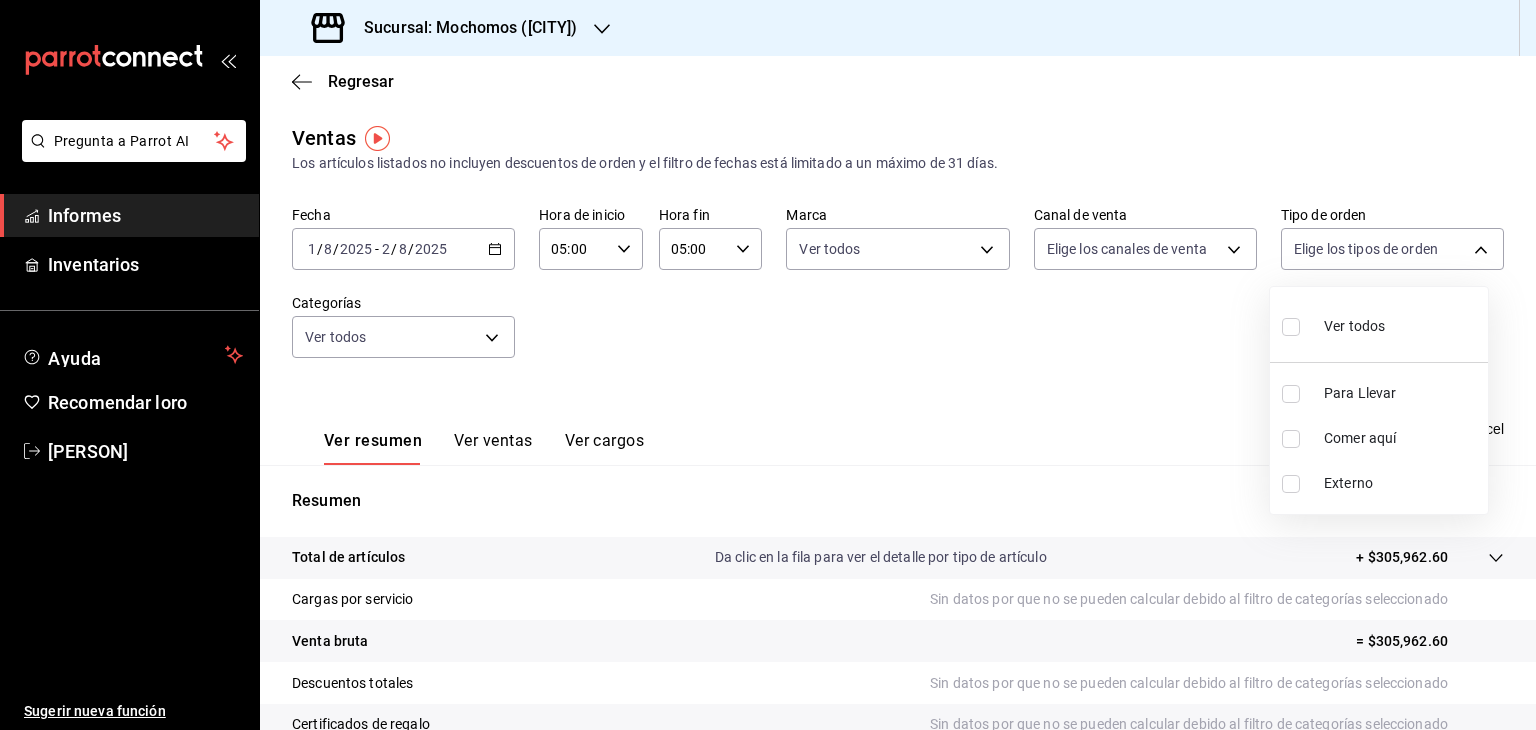 click on "Ver todos" at bounding box center (1333, 324) 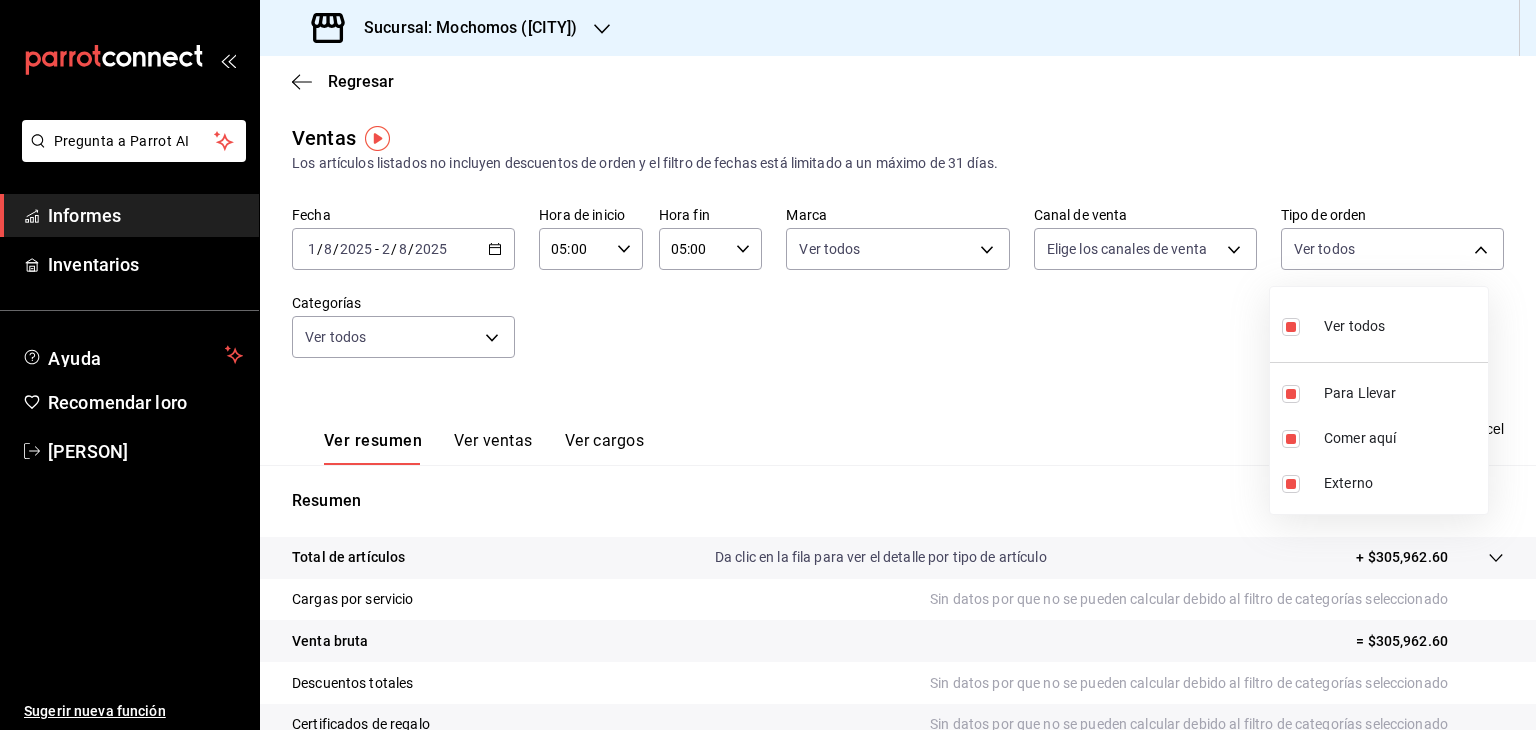 drag, startPoint x: 1359, startPoint y: 320, endPoint x: 1384, endPoint y: 293, distance: 36.796738 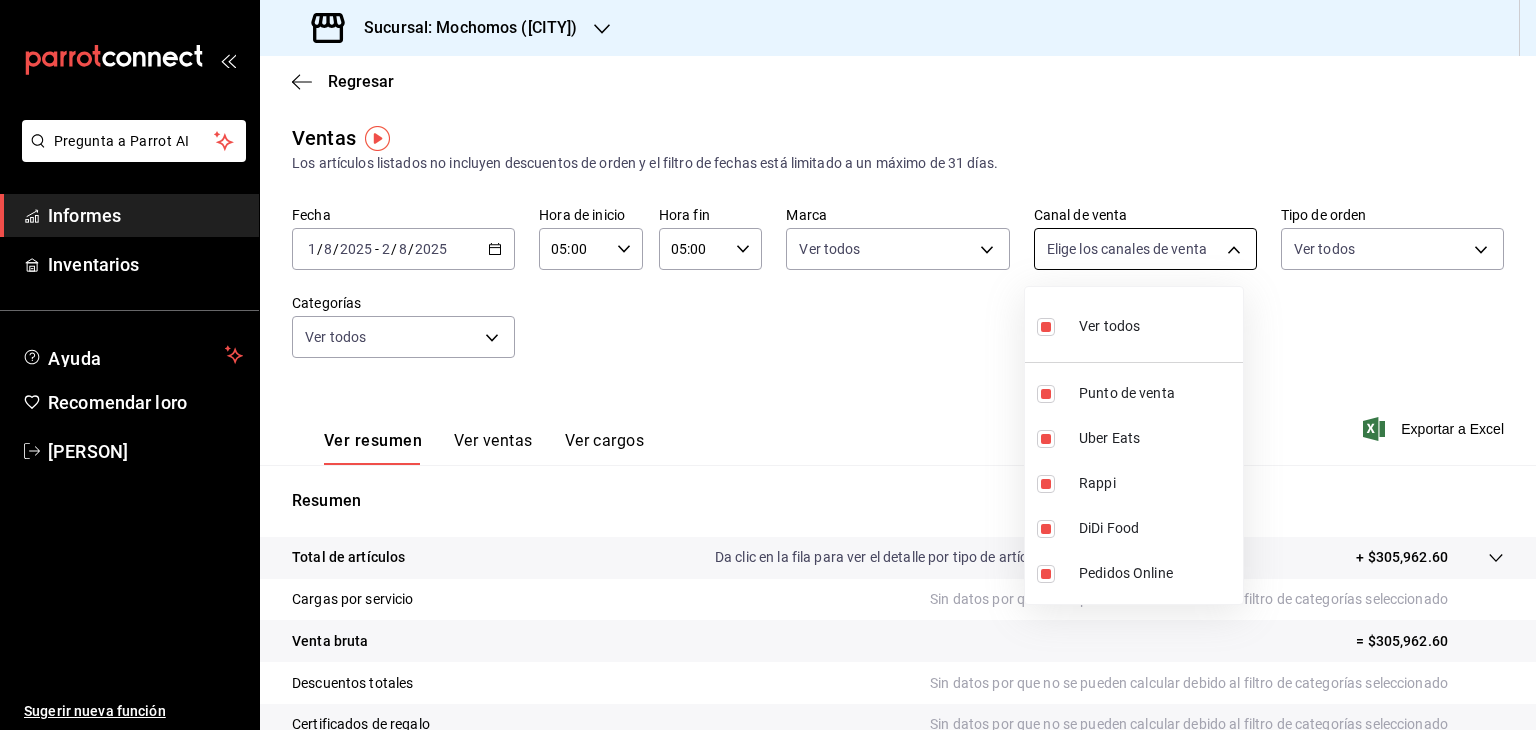 click on "Pregunta a Parrot AI Informes Inventarios Ayuda Recomendar loro [PERSON] Sugerir nueva función Sucursal: Mochomos ([CITY]) Regresar Ventas Los artículos listados no incluyen descuentos de orden y el filtro de fechas está limitado a un máximo de 31 días. Fecha 2025-08-01 1 / 8 / 2025 - 2025-08-02 2 / 8 / 2025 Hora de inicio 05:00 Hora de inicio Hora fin 05:00 Hora fin Marca Ver todos 2365f74e-aa6b-4392-bdf2-72765591bddf Canal de venta Elige los canales de venta PARROT,UBER_EATS,RAPPI,DIDI_FOOD,ONLINE Tipo de orden Ver todos 3a236ed8-2e24-47ca-8e59-ead494492482,da8509e8-5fca-4f62-958e-973104937870,EXTERNAL Categorías Ver todos Ver resumen Ver ventas Ver cargos Exportar a Excel Resumen Total de artículos Da clic en la fila para ver el detalle por tipo de artículo + $305,962.60 Cargas por servicio Sin datos por que no se pueden calcular debido al filtro de categorías seleccionado Venta bruta = $305,962.60 Descuentos totales Certificados de regalo Venta total = $305,962.60 Impuestos" at bounding box center [768, 365] 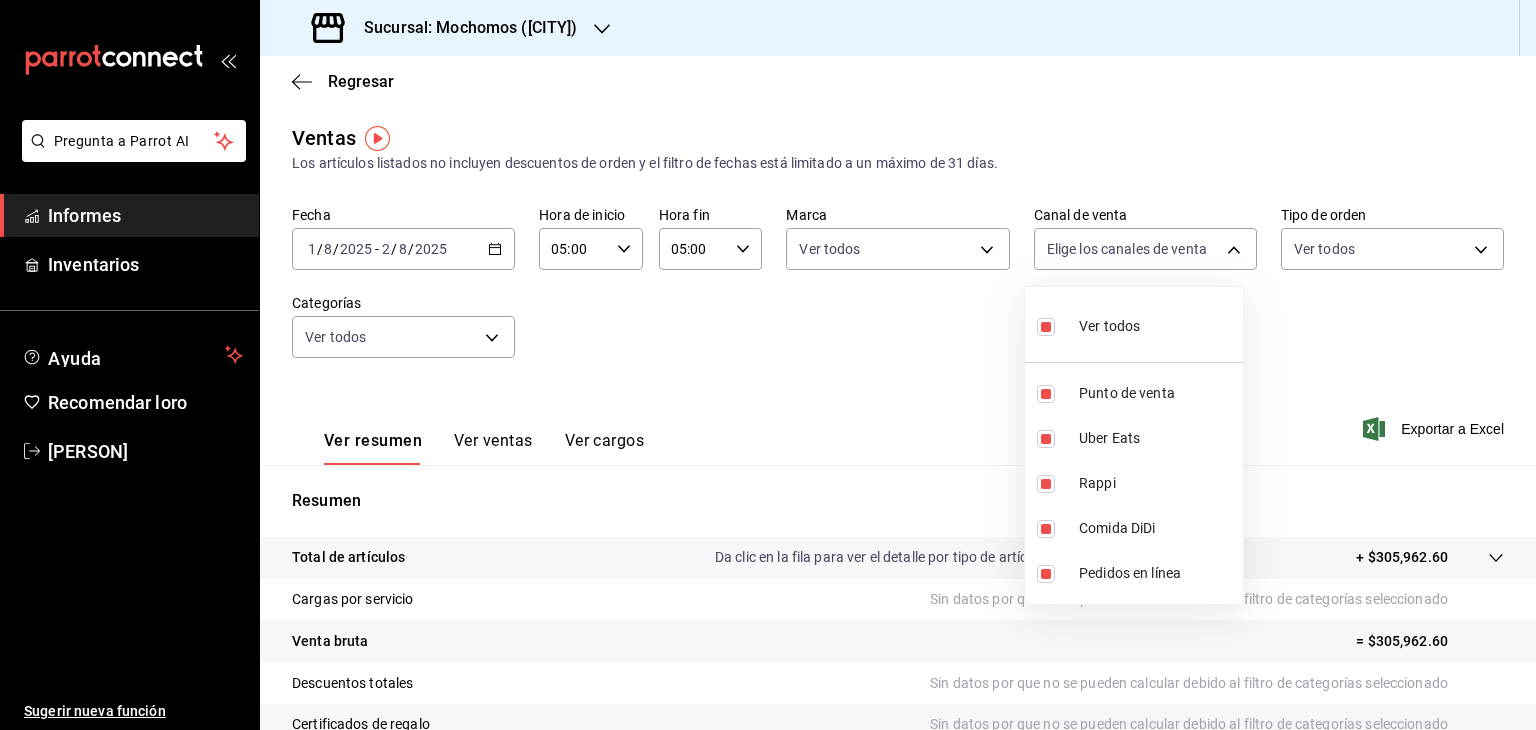 click at bounding box center [768, 365] 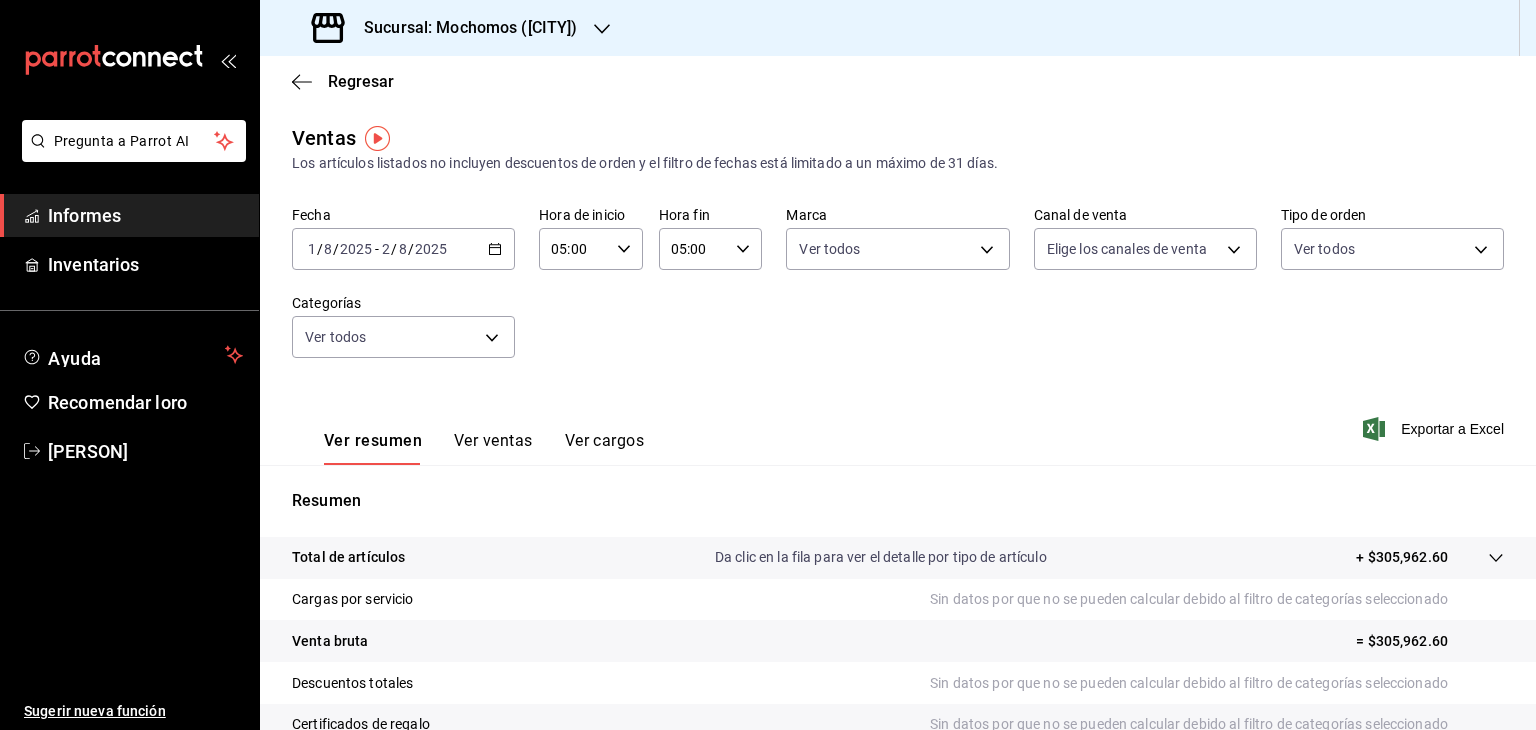 click 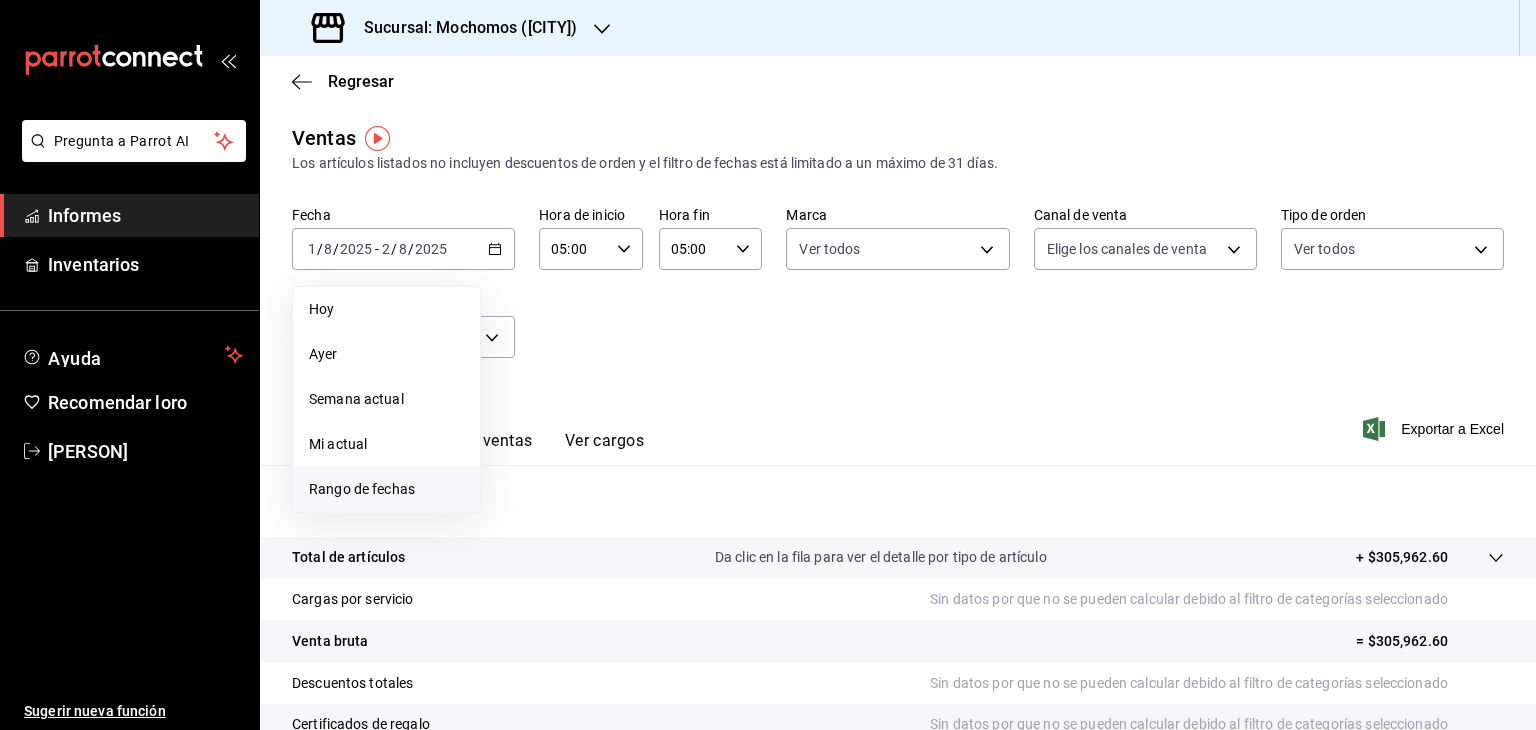 click on "Rango de fechas" at bounding box center [362, 489] 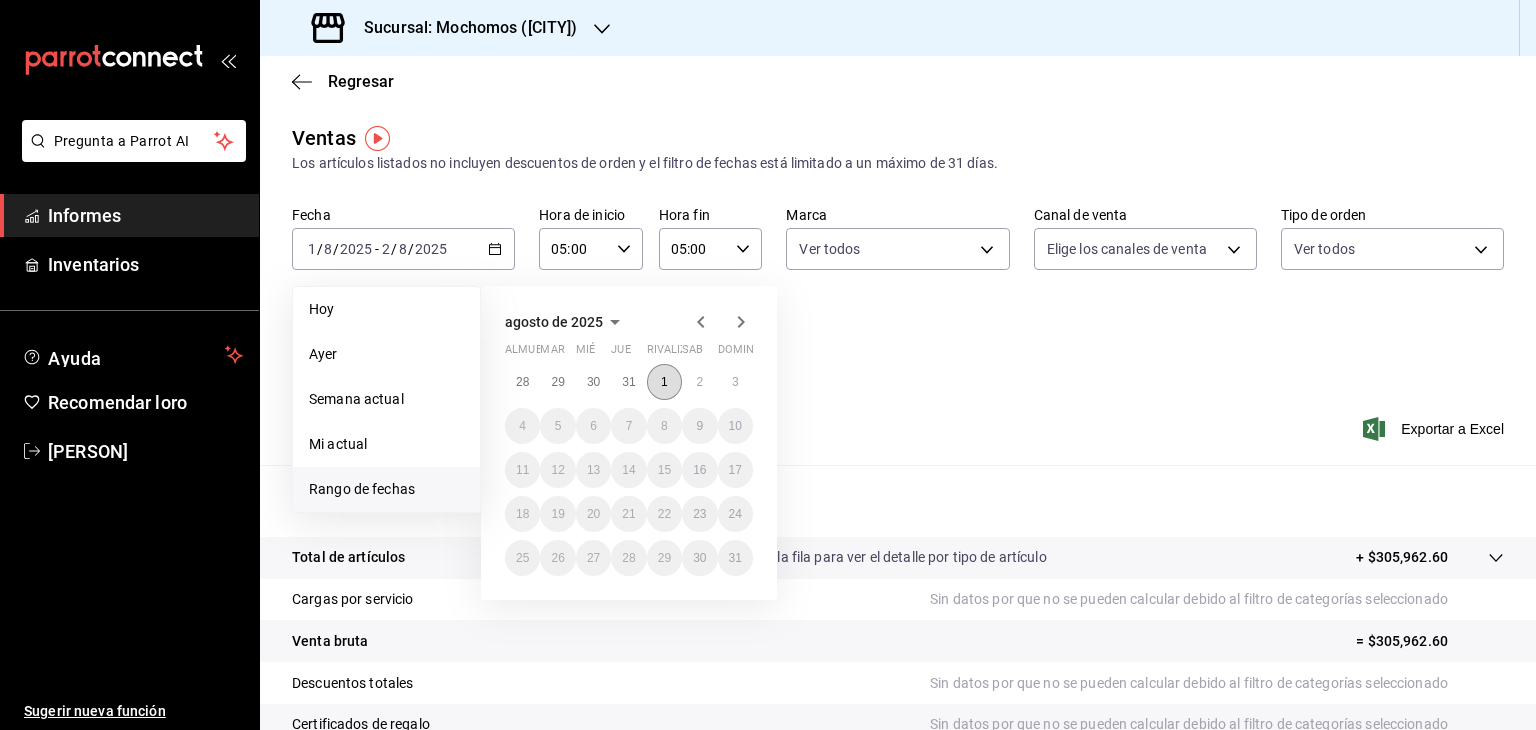 click on "1" at bounding box center (664, 382) 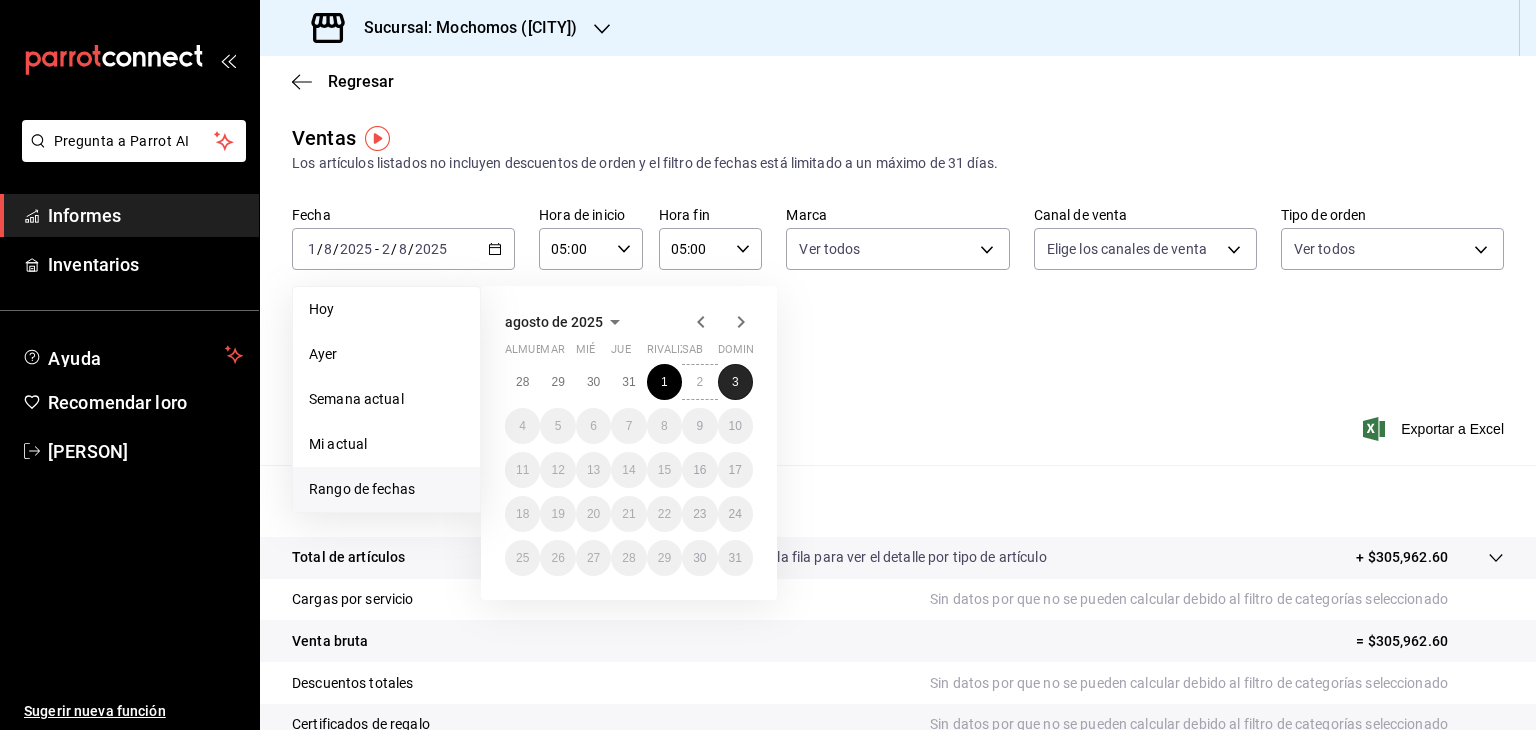 click on "3" at bounding box center (735, 382) 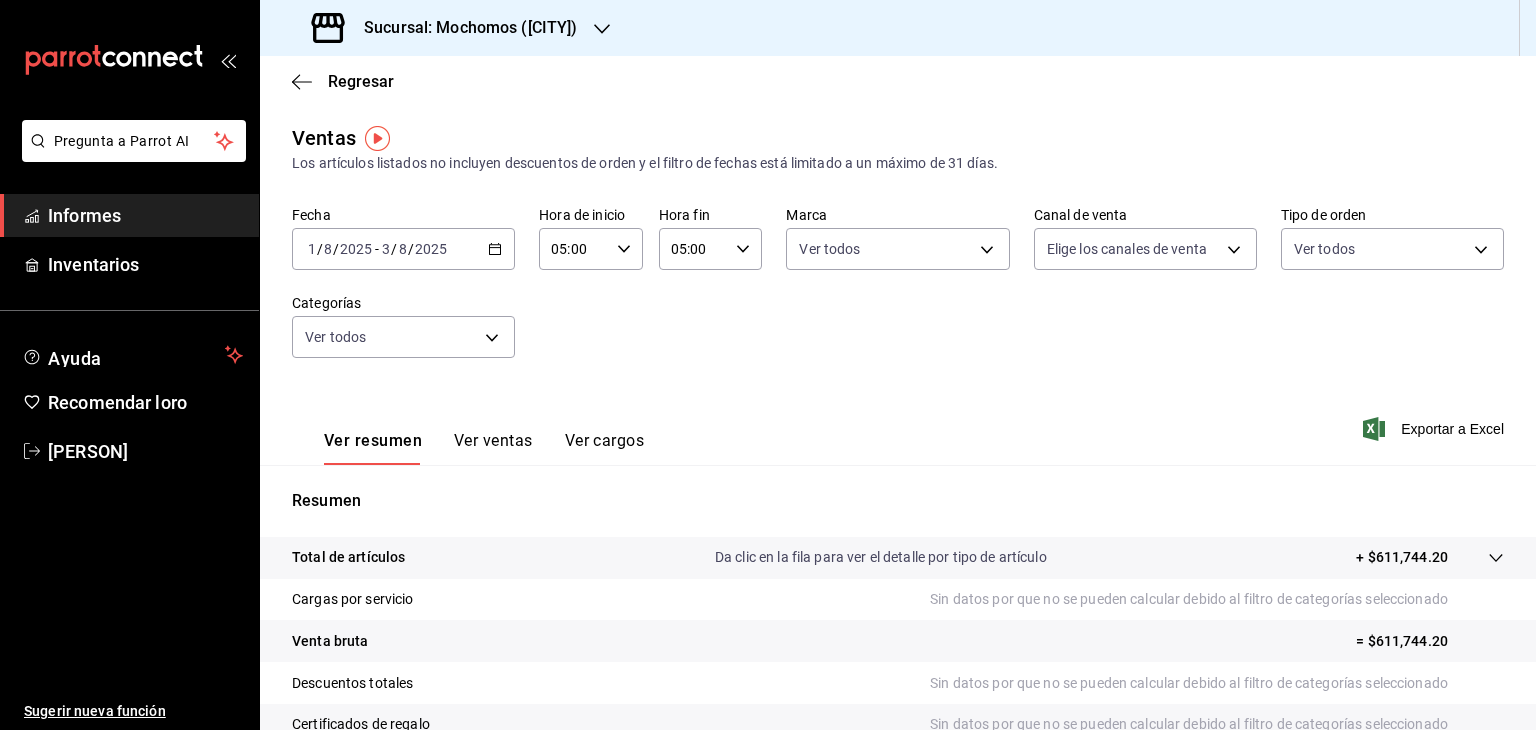 click on "Exportar a Excel" at bounding box center [1452, 429] 